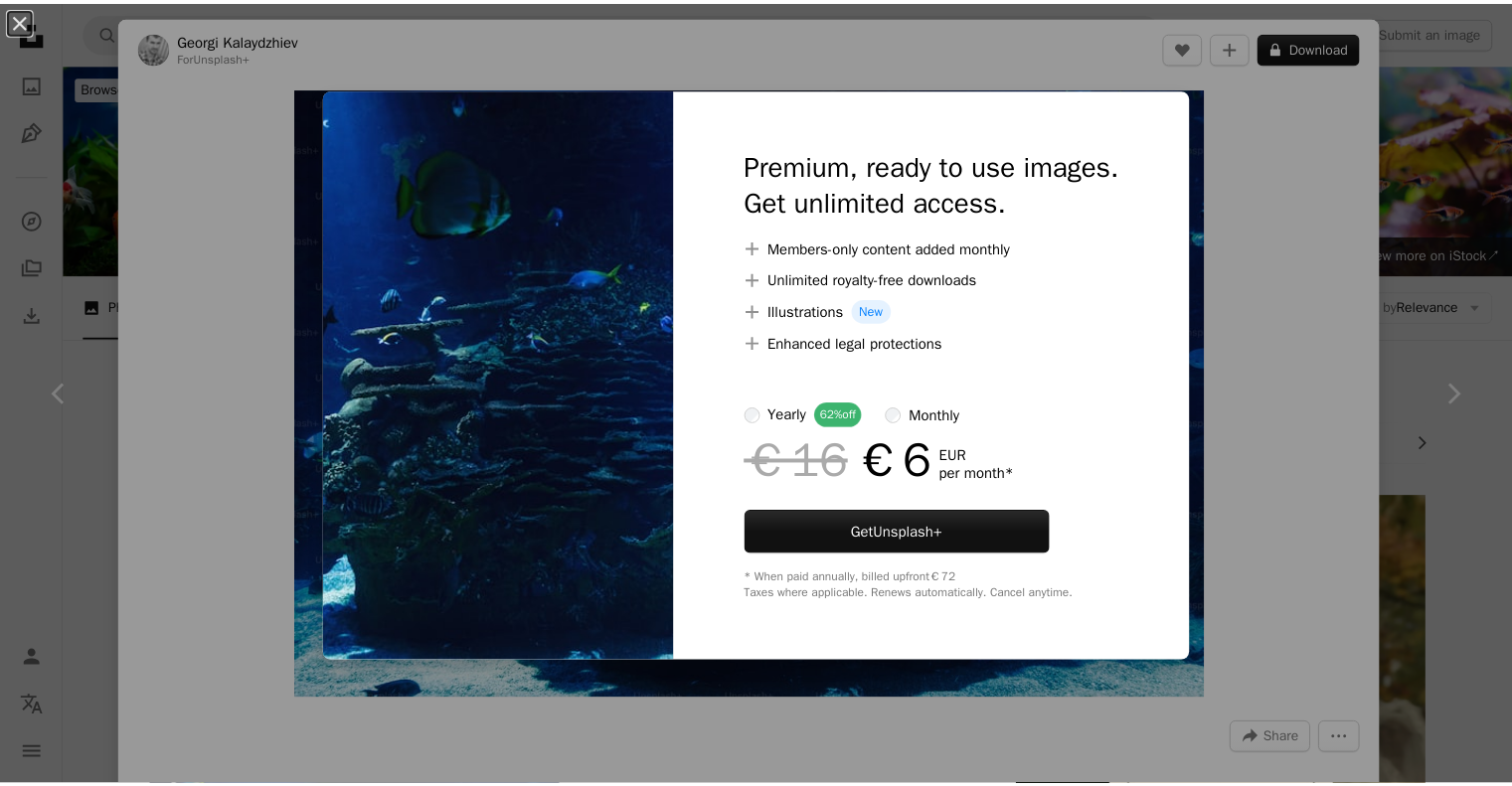 scroll, scrollTop: 497, scrollLeft: 0, axis: vertical 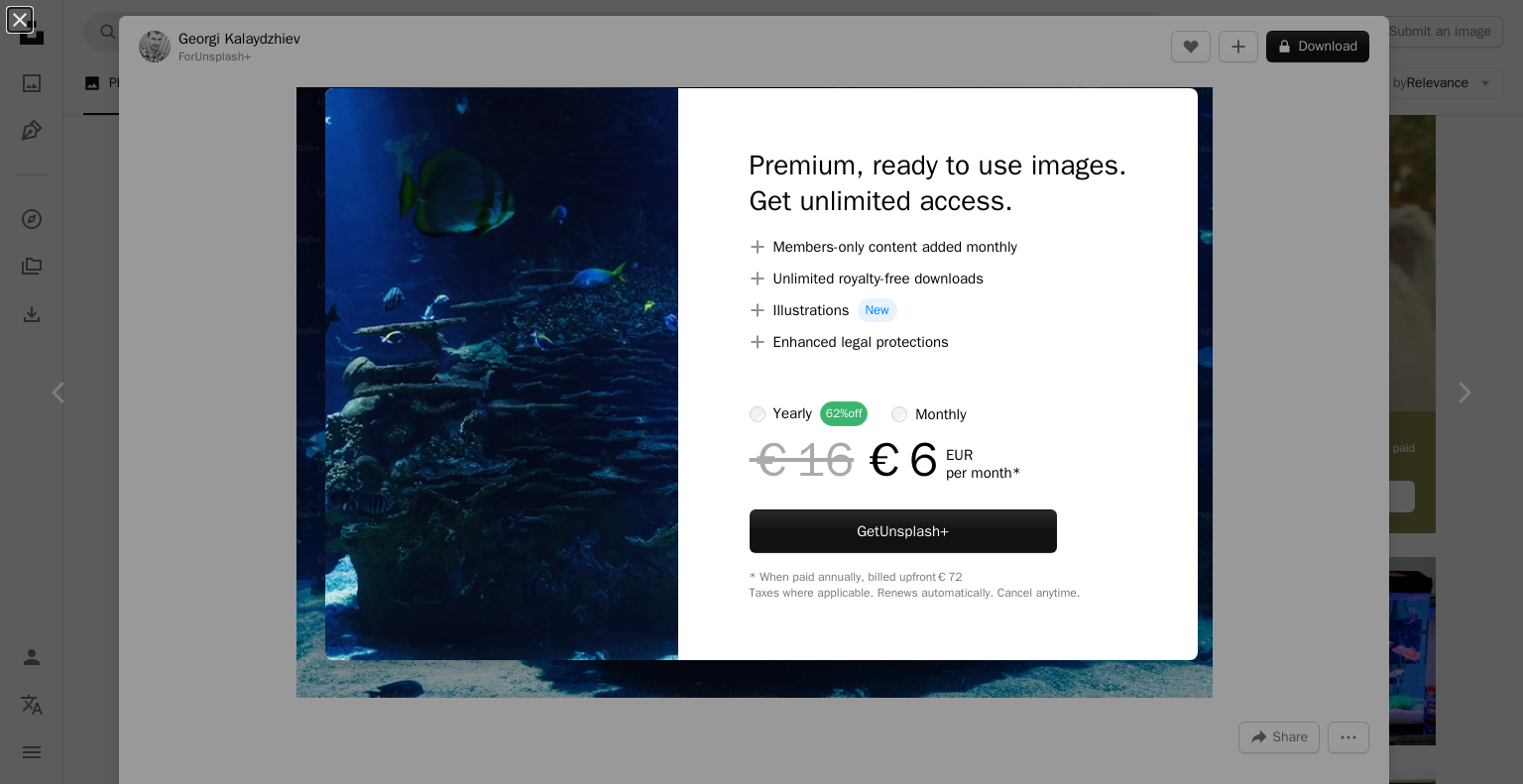 click on "An X shape Premium, ready to use images. Get unlimited access. A plus sign Members-only content added monthly A plus sign Unlimited royalty-free downloads A plus sign Illustrations  New A plus sign Enhanced legal protections yearly 62%  off monthly €16   €6 EUR per month * Get  Unsplash+ * When paid annually, billed upfront  €72 Taxes where applicable. Renews automatically. Cancel anytime." at bounding box center [762, 392] 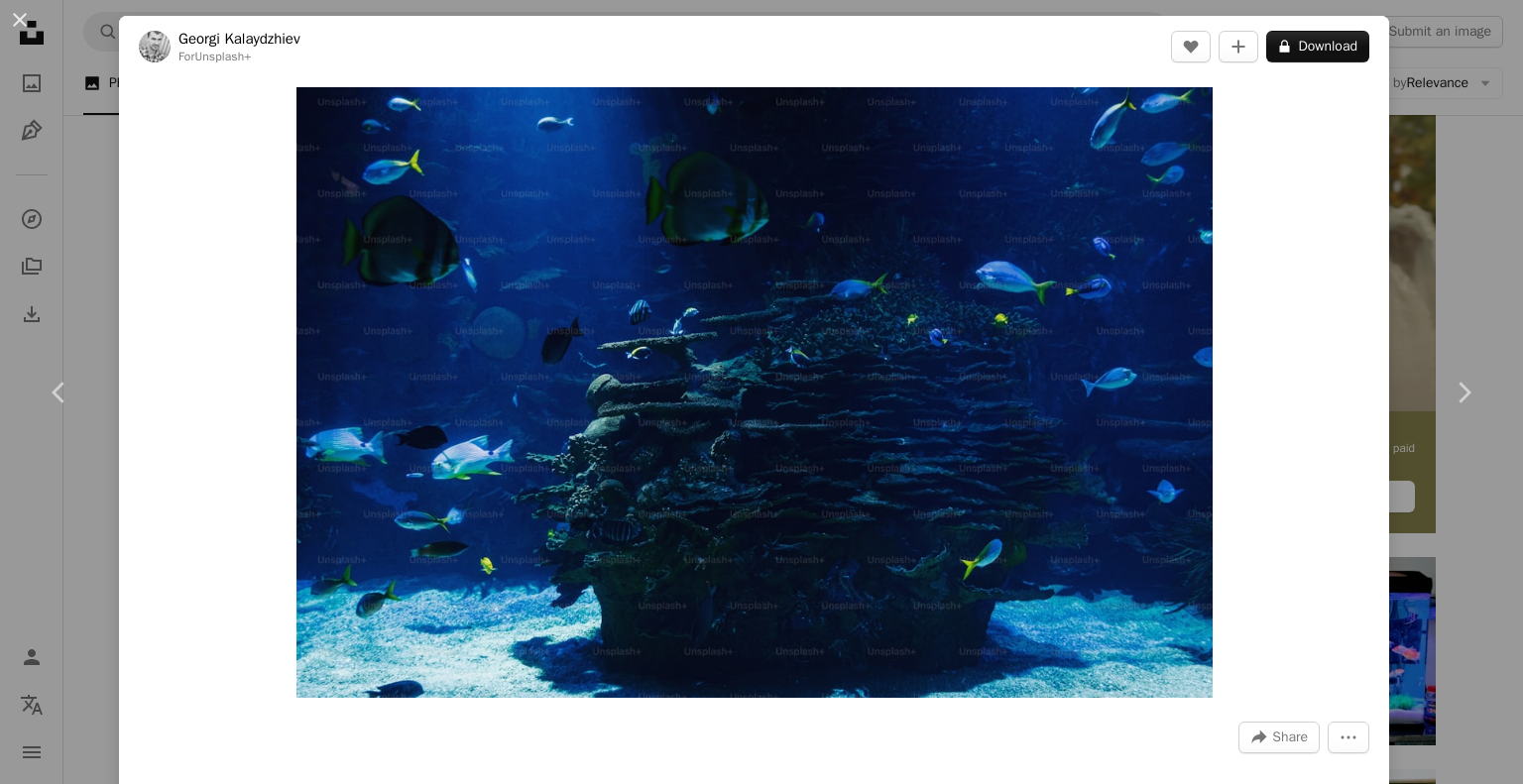 click on "An X shape Chevron left Chevron right [NAME] [LAST] For  Unsplash+ A heart A plus sign A lock Download Zoom in A forward-right arrow Share More Actions Calendar outlined Published on  September 15, 2023 Safety Licensed under the  Unsplash+ License wallpaper blue light animals underwater aquarium fishes sealife shoal Free stock photos From this series Chevron right Plus sign for Unsplash+ Plus sign for Unsplash+ Plus sign for Unsplash+ Plus sign for Unsplash+ Related images Plus sign for Unsplash+ A heart A plus sign [NAME] [LAST] For  Unsplash+ A lock Download Plus sign for Unsplash+ A heart A plus sign [NAME] [LAST] For  Unsplash+ A lock Download Plus sign for Unsplash+ A heart A plus sign [NAME] [LAST] For  Unsplash+ A lock Download Plus sign for Unsplash+ A heart A plus sign Getty Images For  Unsplash+ A lock Download Plus sign for Unsplash+ A heart A plus sign [NAME] [LAST] For  Unsplash+ A lock Download Plus sign for Unsplash+ A heart A plus sign [NAME] [LAST] For  Unsplash+ A lock Download A heart" at bounding box center [762, 392] 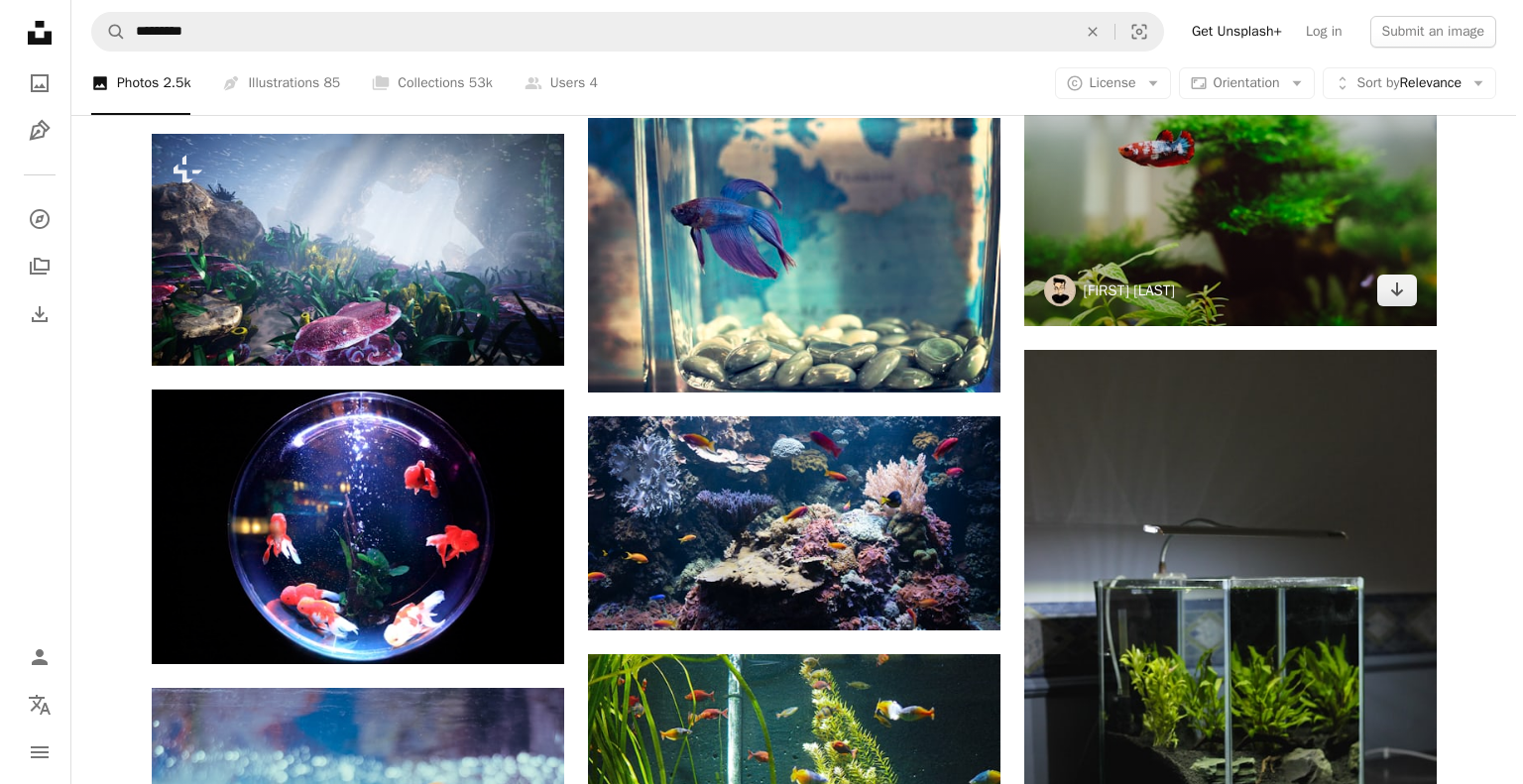 scroll, scrollTop: 1388, scrollLeft: 0, axis: vertical 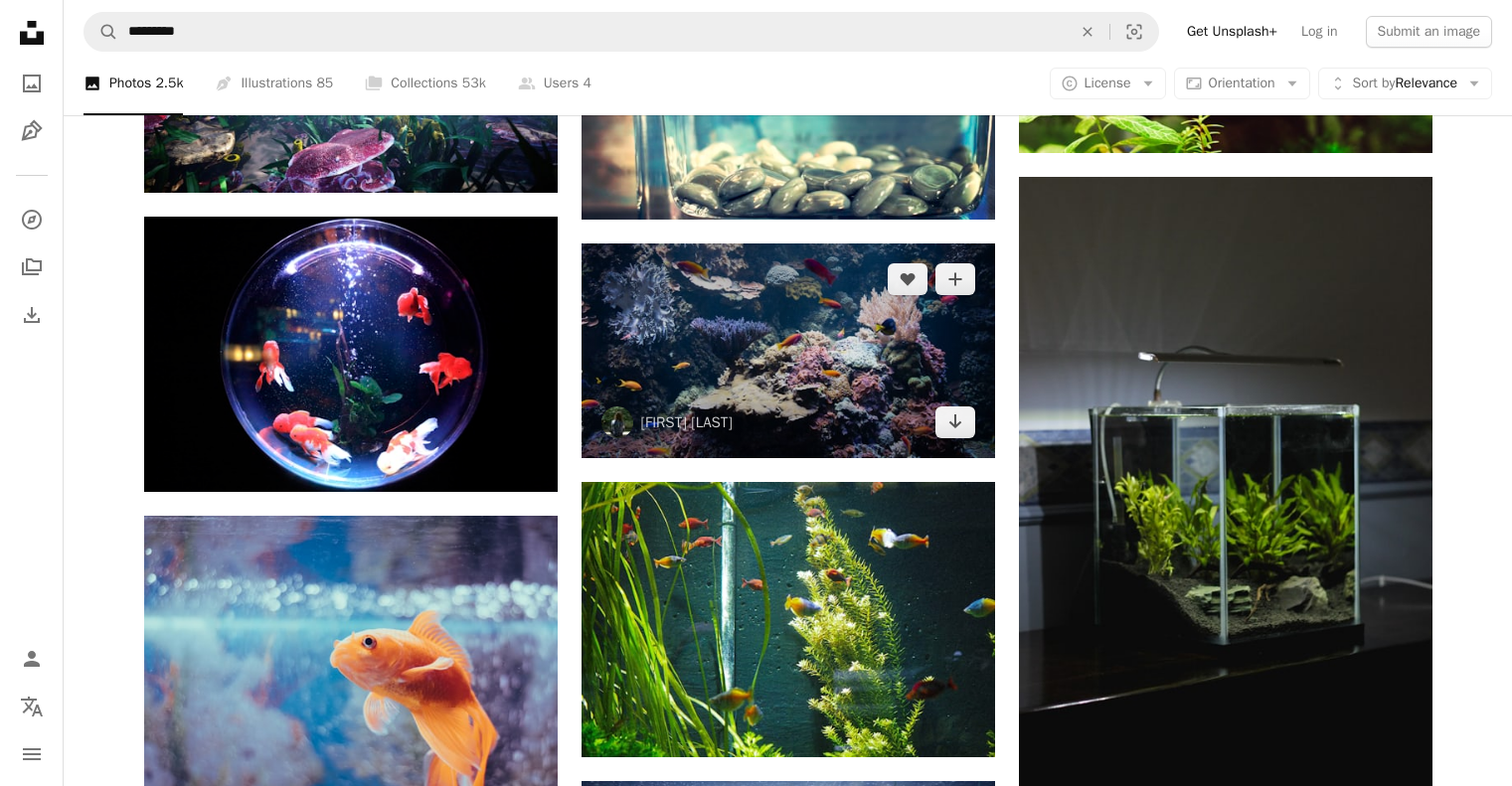 click at bounding box center [788, 351] 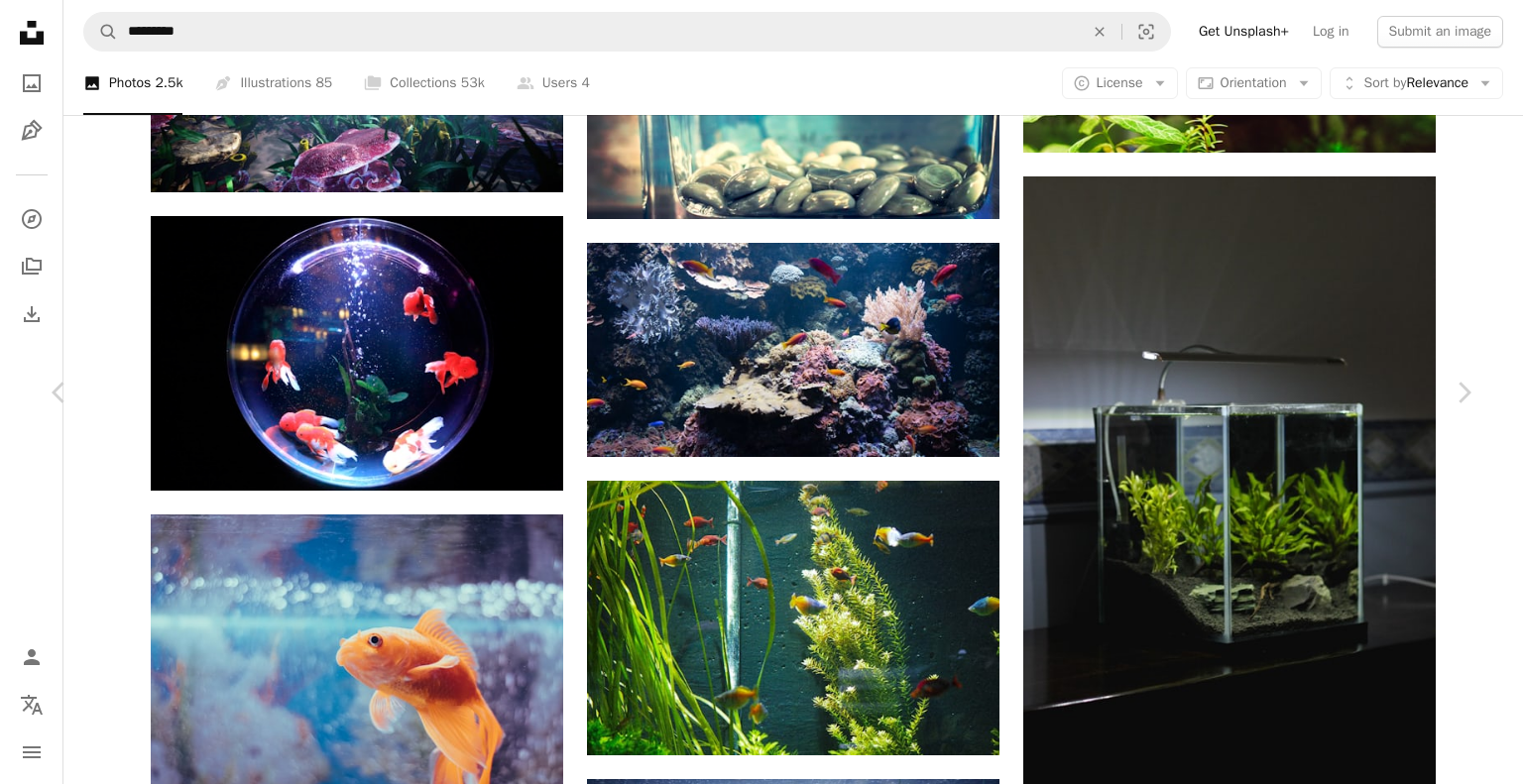 click on "Chevron down" 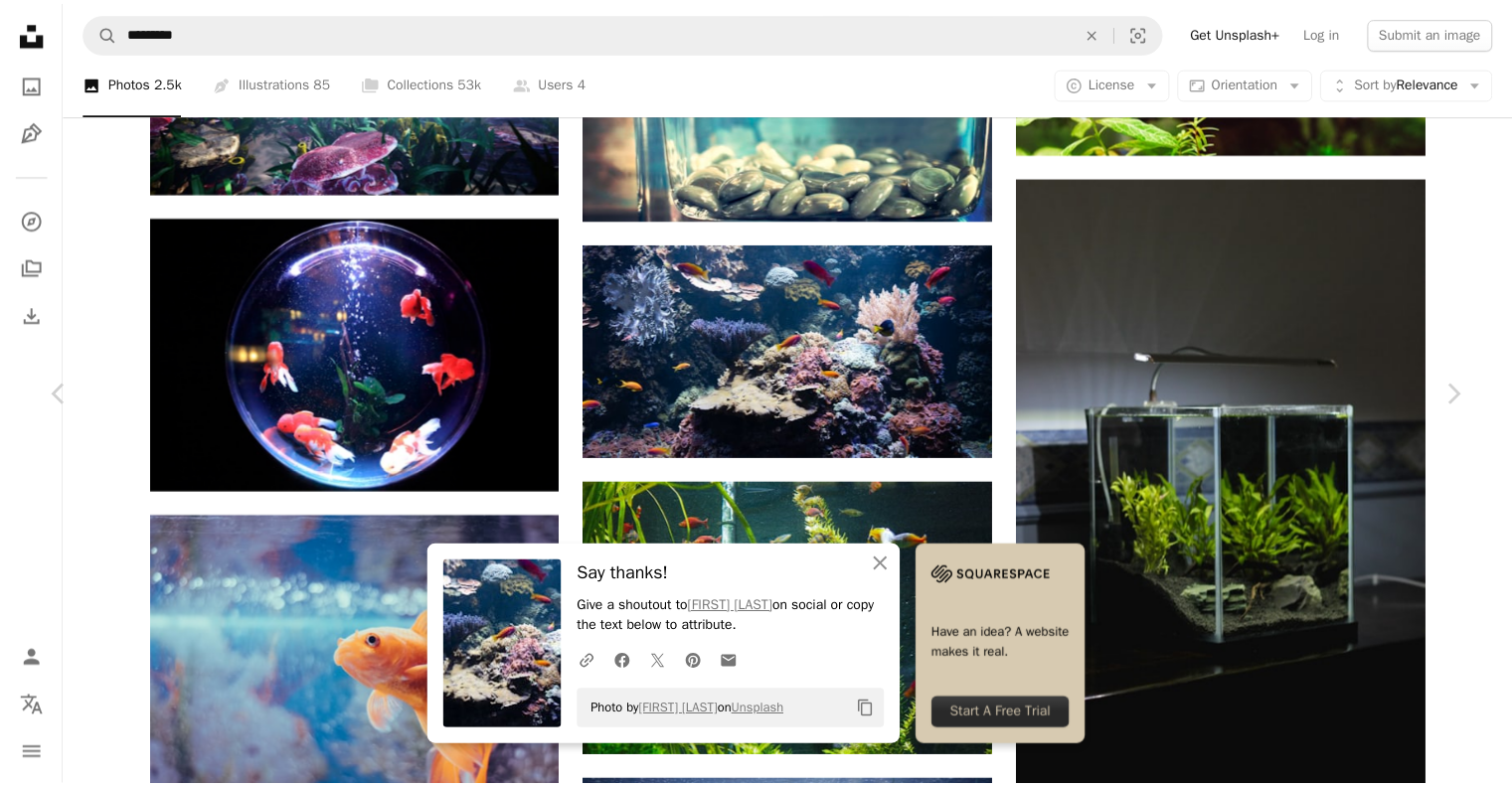 scroll, scrollTop: 688, scrollLeft: 0, axis: vertical 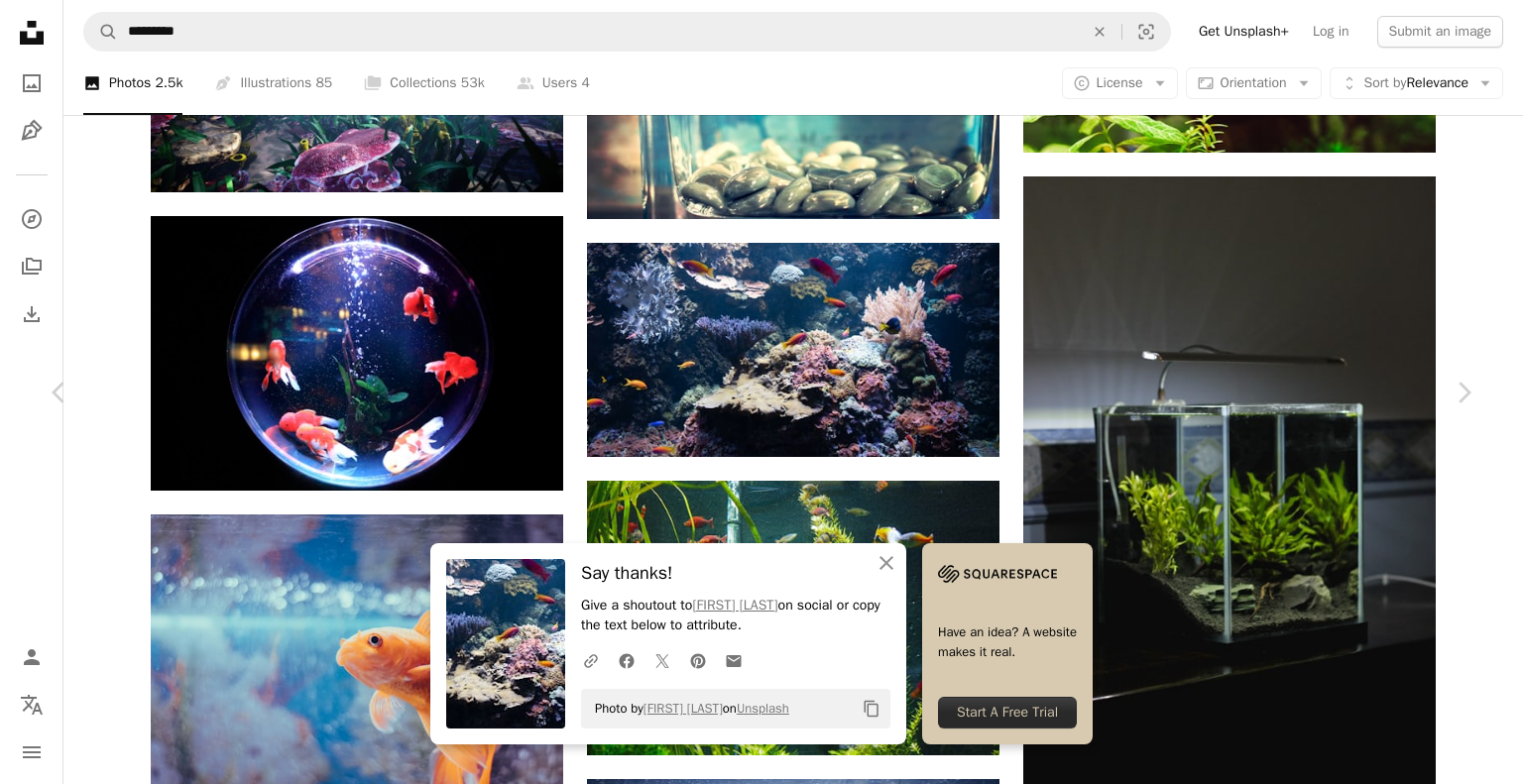 click on "An X shape Chevron left Chevron right An X shape Close Say thanks! Give a shoutout to  [NAME] [LAST]  on social or copy the text below to attribute. A URL sharing icon (chains) Facebook icon X (formerly Twitter) icon Pinterest icon An envelope Photo by  [NAME] [LAST]  on  Unsplash
Copy content Have an idea? A website makes it real. Start A Free Trial [NAME] [LAST] odes A heart A plus sign Download free Chevron down Zoom in Views 833,061 Downloads 9,783 A forward-right arrow Share Info icon Info More Actions Calendar outlined Published on  September 16, 2019 Camera NIKON CORPORATION, NIKON D3500 Safety Free to use under the  Unsplash License sea animal bird grey fish outdoors coral reef aquarium sea life reef aquatic invertebrate sea anemone Public domain images Browse premium related images on iStock  |  Save 20% with code UNSPLASH20 View more on iStock  ↗ Related images A heart A plus sign [NAME] [LAST] Arrow pointing down A heart A plus sign [NAME] [LAST] Available for hire A heart For" at bounding box center [762, 3314] 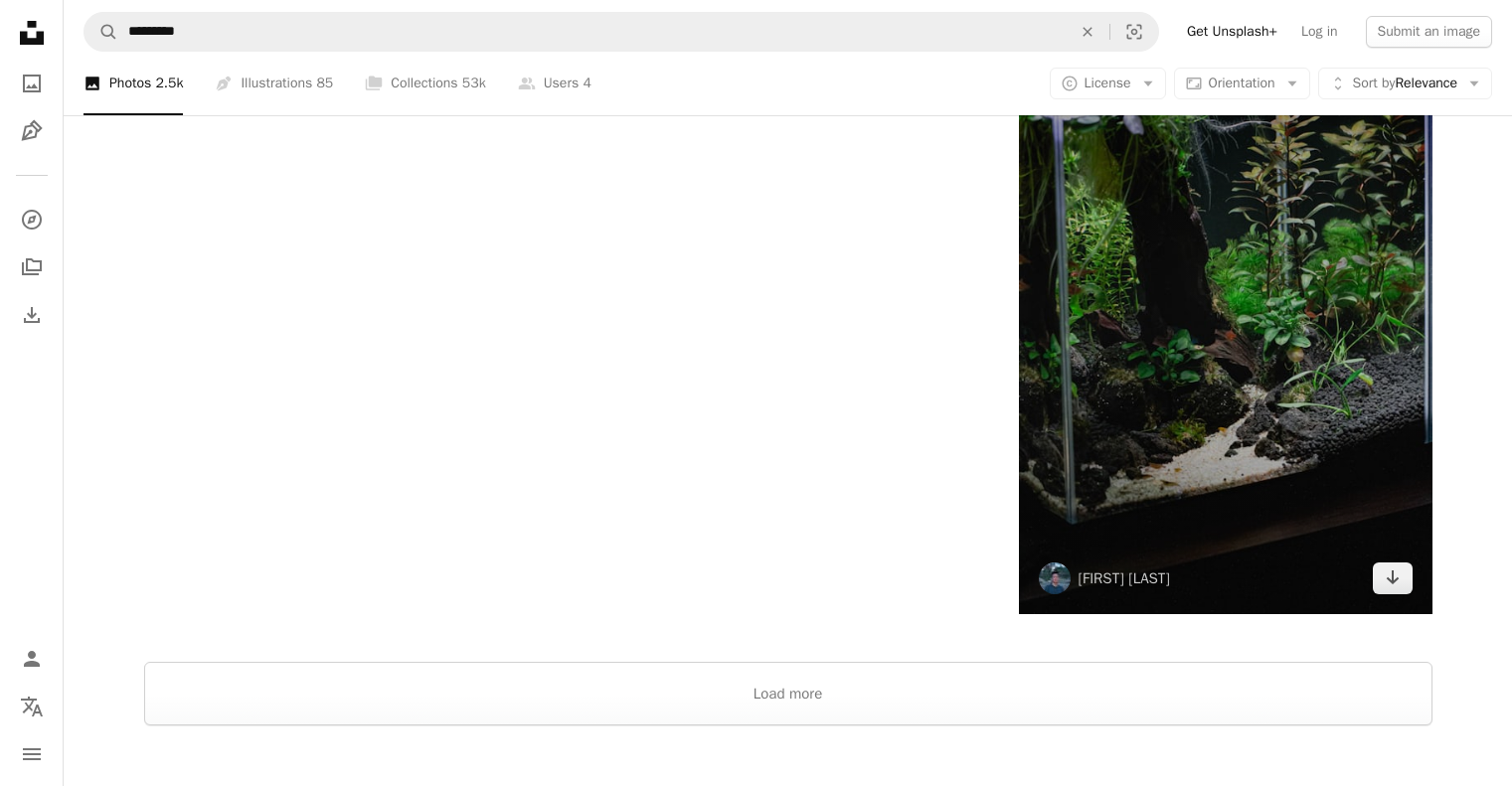 scroll, scrollTop: 2584, scrollLeft: 0, axis: vertical 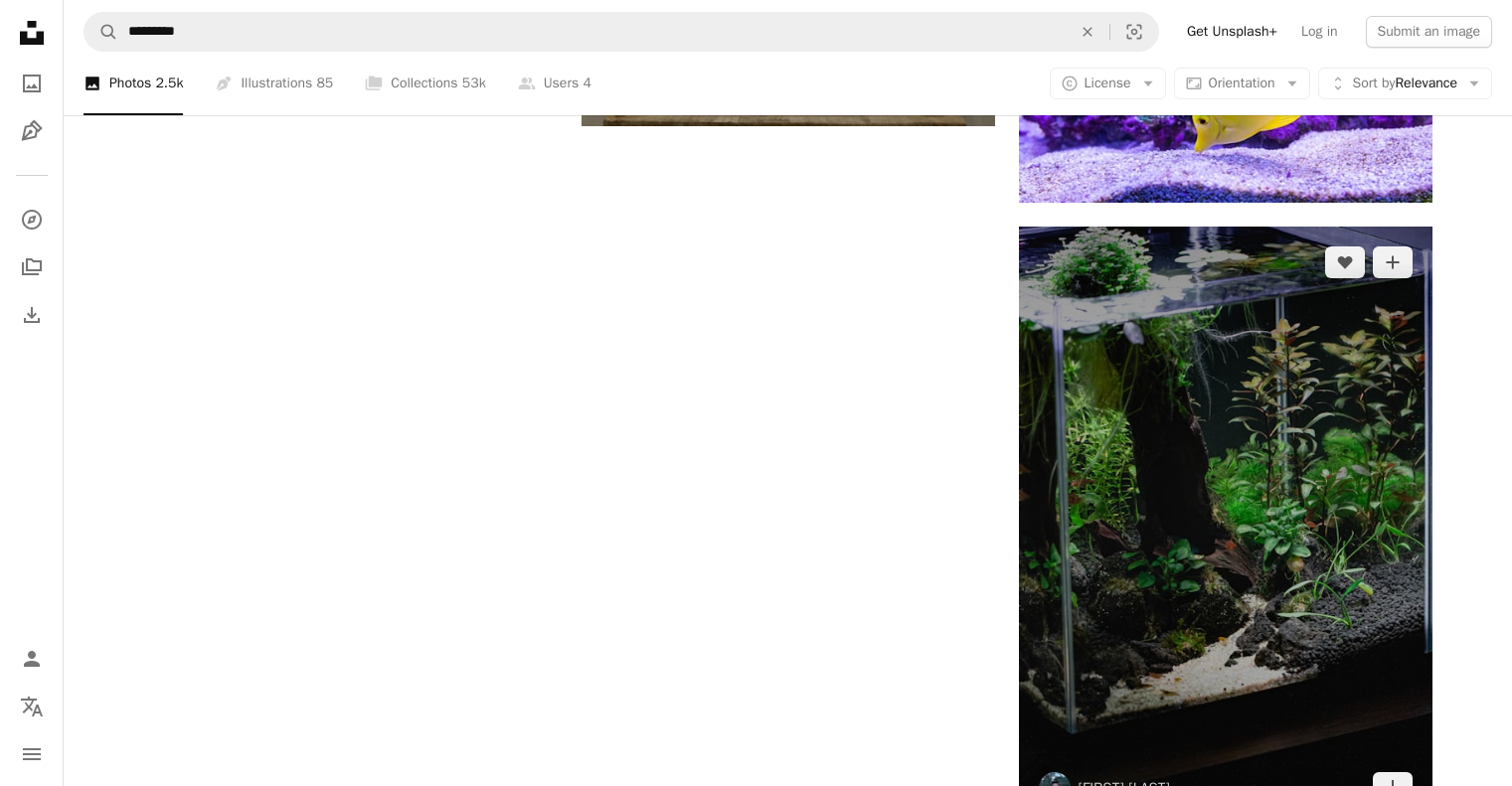 click at bounding box center (1226, 525) 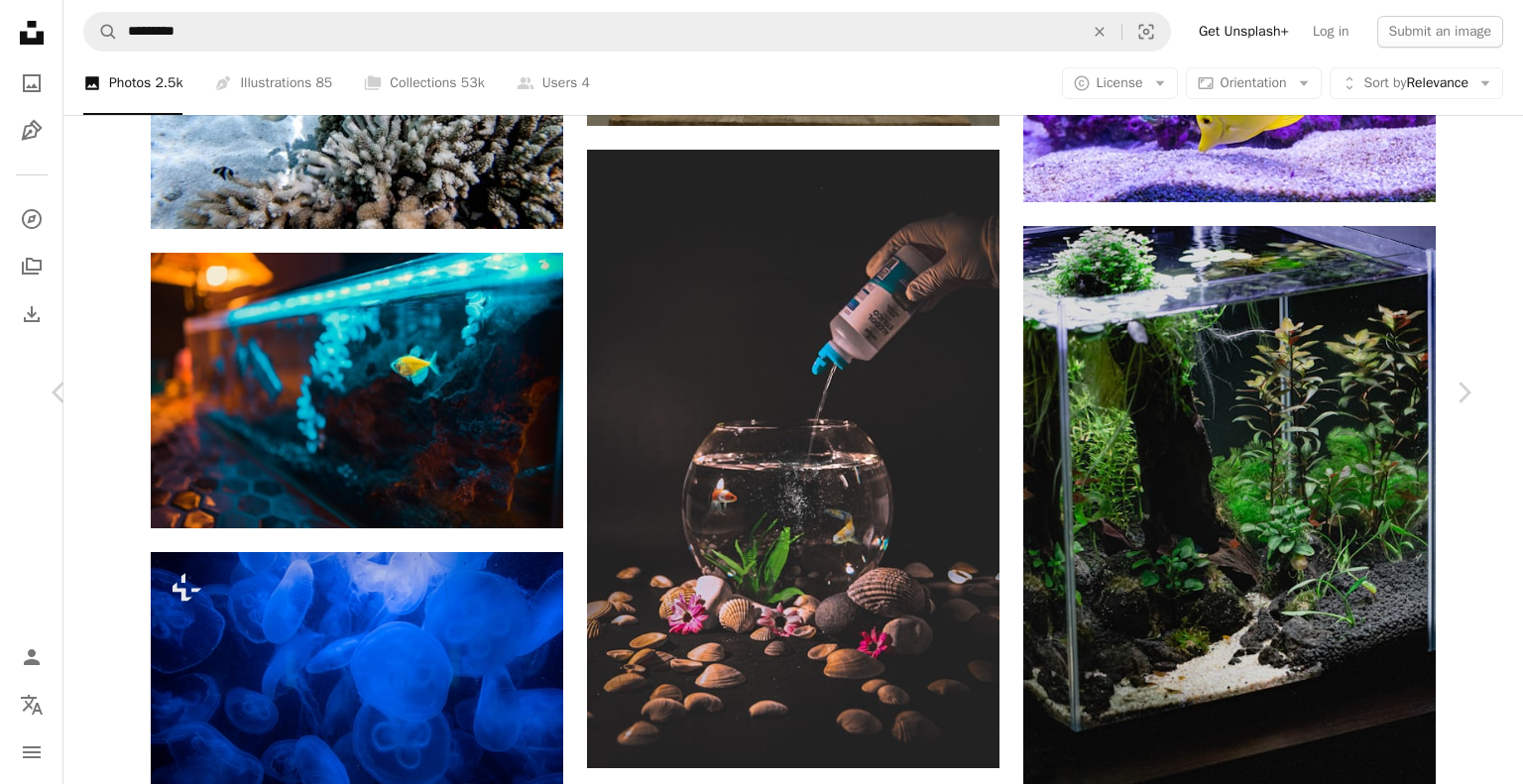 click on "Chevron down" 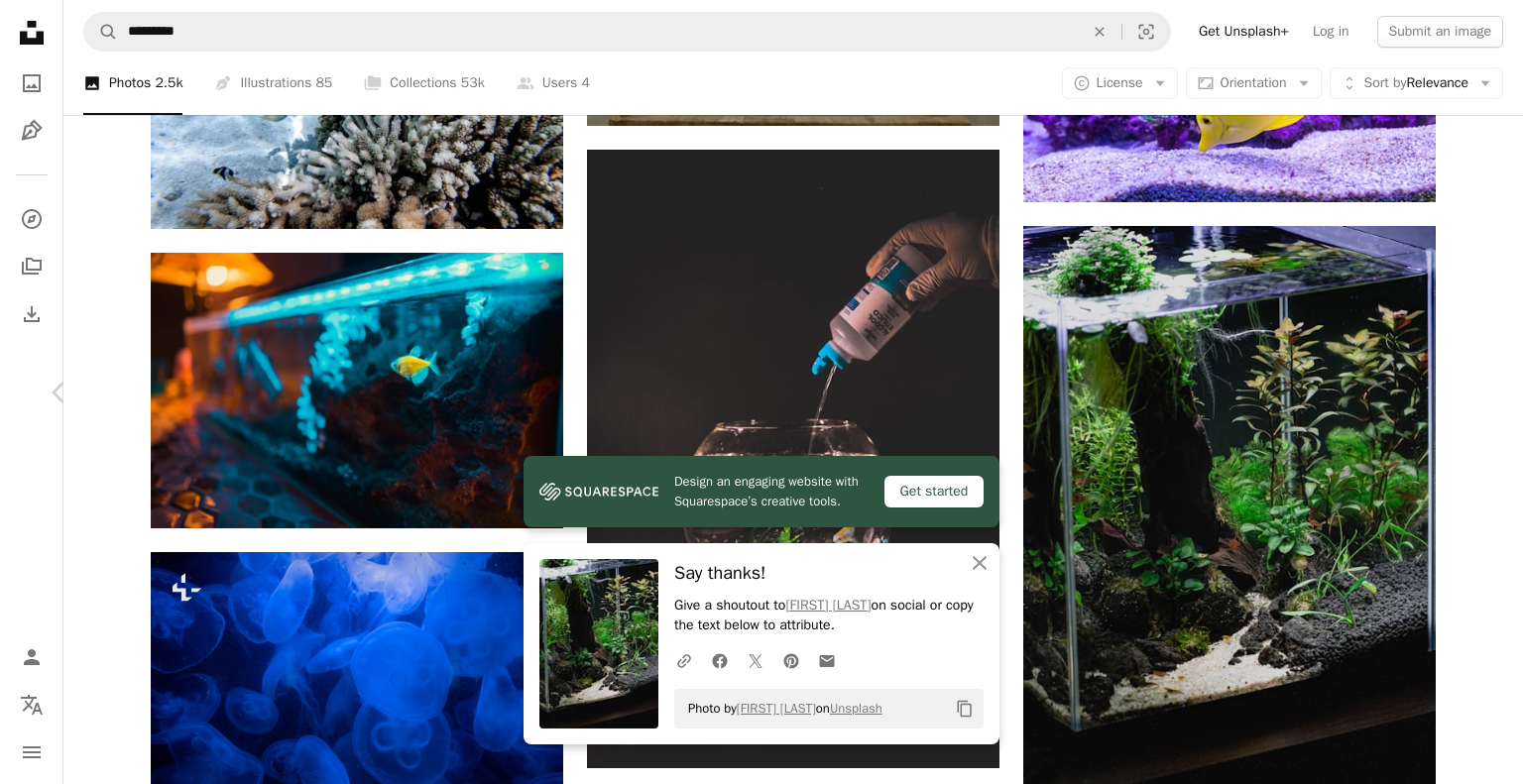 click on "Chevron right" at bounding box center (1464, 392) 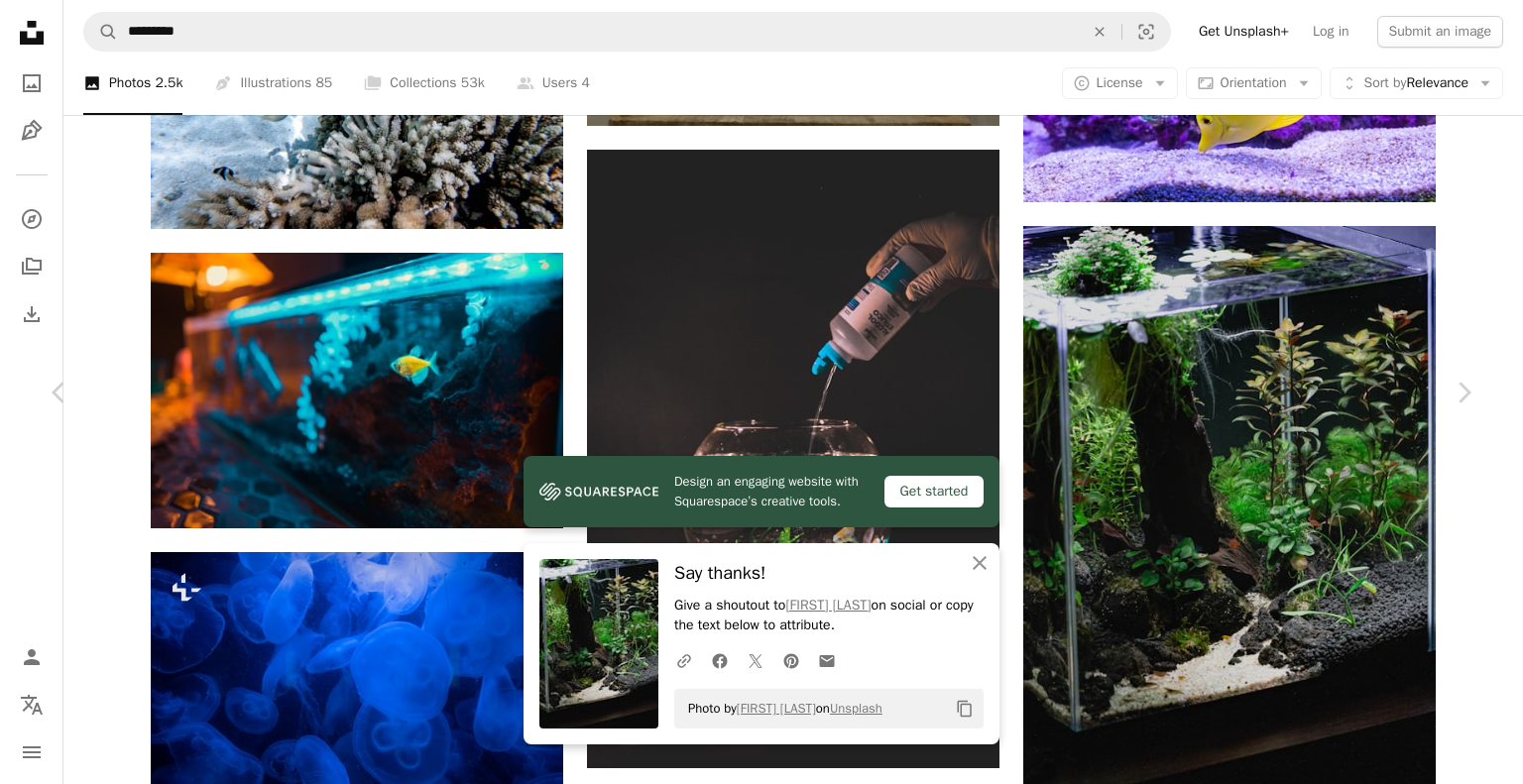 click on "An X shape Chevron left Chevron right Design an engaging website with Squarespace’s creative tools. Get started An X shape Close Say thanks! Give a shoutout to  [NAME] [LAST]  on social or copy the text below to attribute. A URL sharing icon (chains) Facebook icon X (formerly Twitter) icon Pinterest icon An envelope Photo by  [NAME] [LAST]  on  Unsplash
Copy content [NAME] [LAST] Available for hire A checkmark inside of a circle A heart A plus sign Download free Chevron down Zoom in Views 3,241,715 Downloads 18,451 A forward-right arrow Share Info icon Info More Actions A tv fish tank A map marker fork ladder hostel, Guilin, China Calendar outlined Published on  August 9, 2019 Camera Canon, EOS 5D Mark III Safety Free to use under the  Unsplash License art fish vintage Creative Images tank grey china electronics screen television monitor display oven microwave appliance guilin lcd screen Free pictures Browse premium related images on iStock  |  Save 20% with code UNSPLASH20 View more on iStock  ↗ For" at bounding box center (762, 4834) 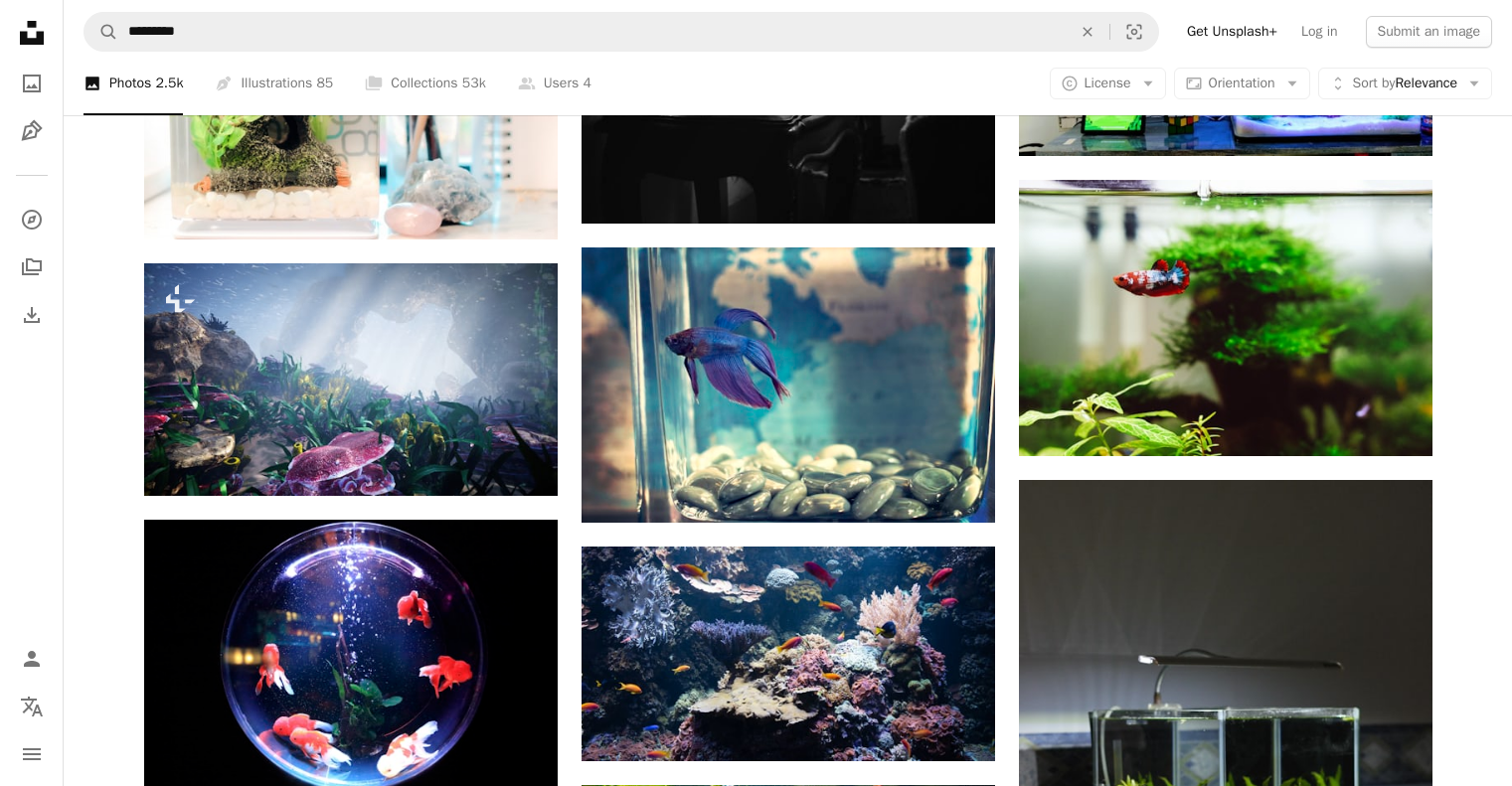scroll, scrollTop: 795, scrollLeft: 0, axis: vertical 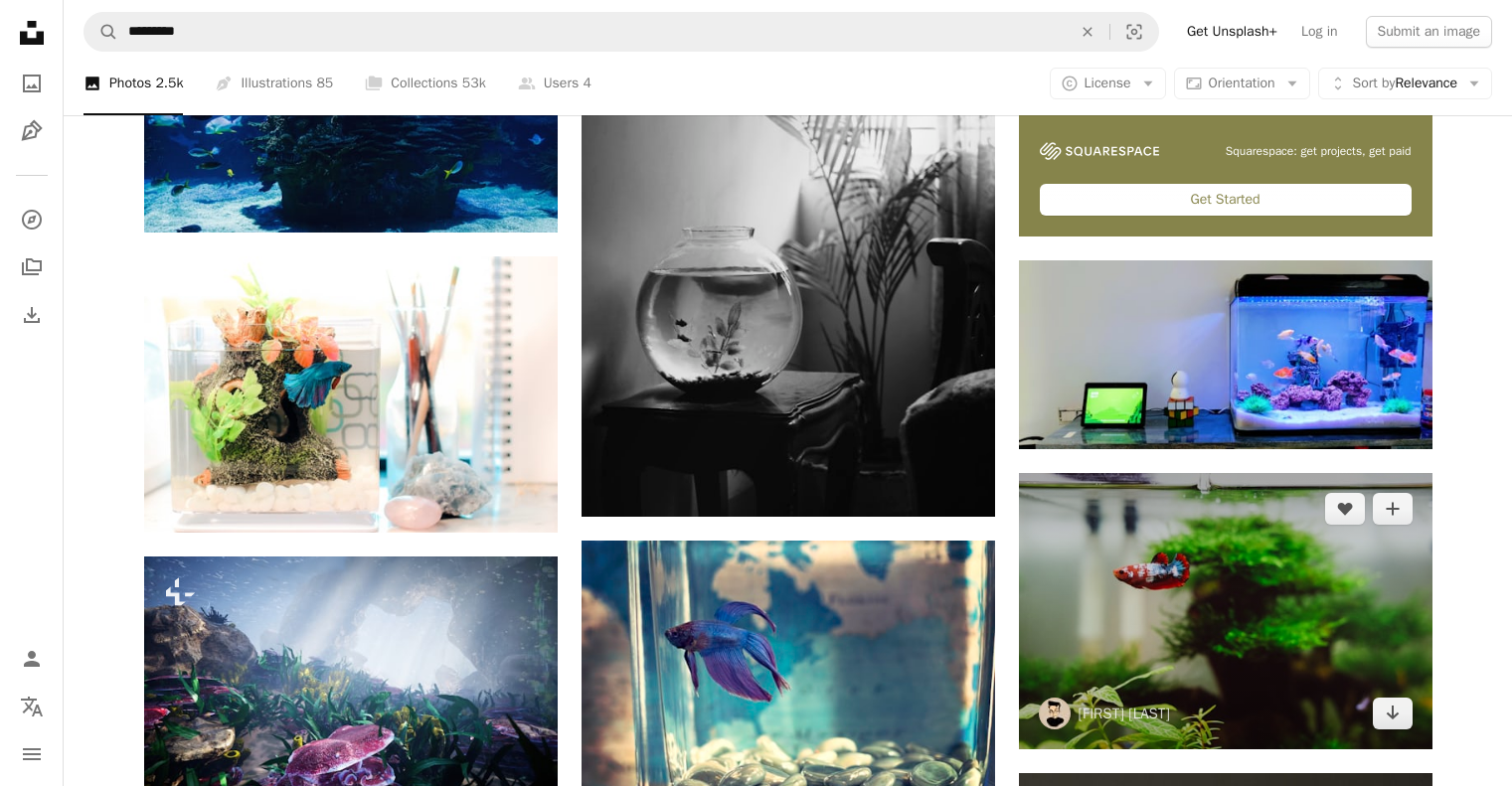 click at bounding box center [1226, 611] 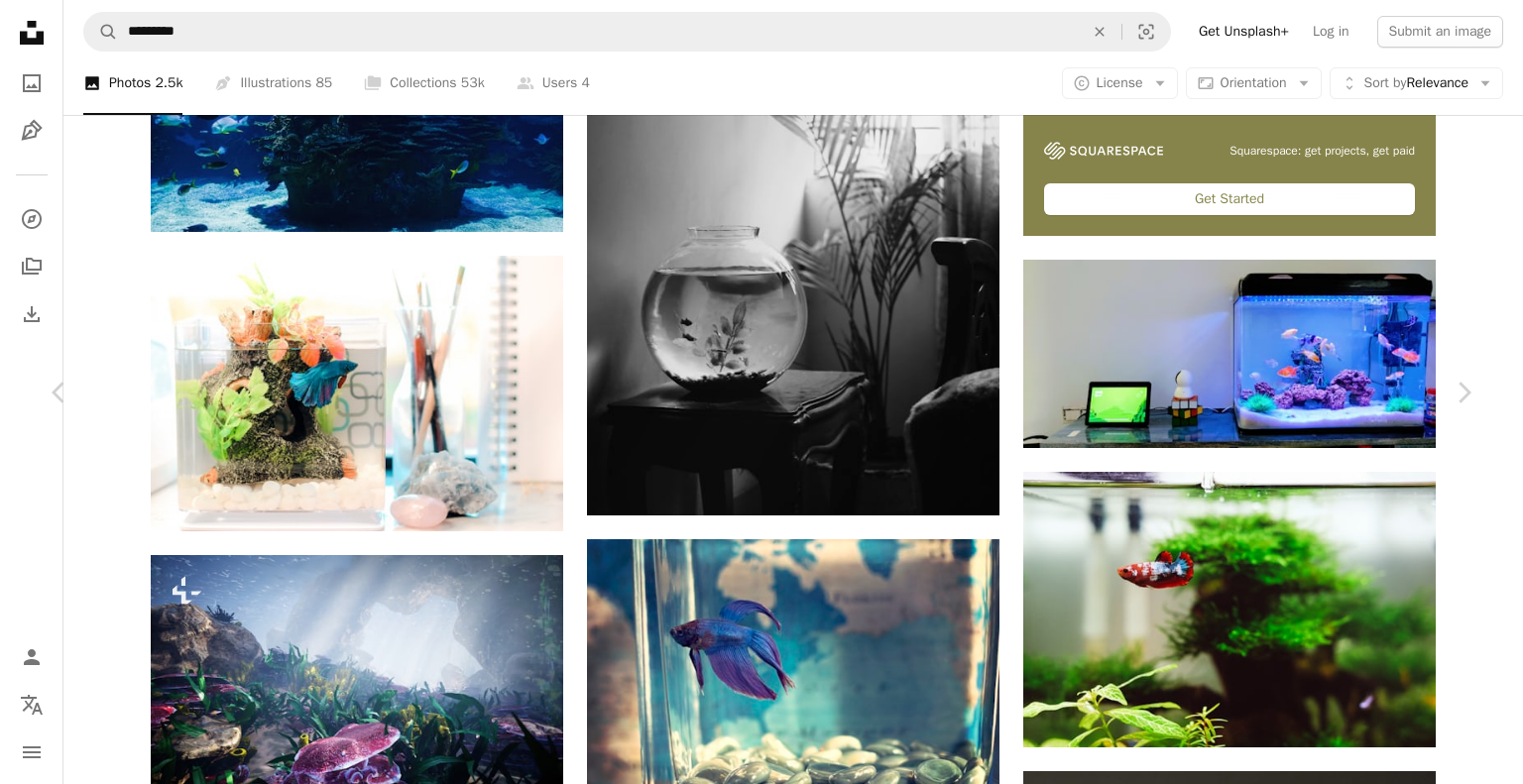 click on "Chevron down" 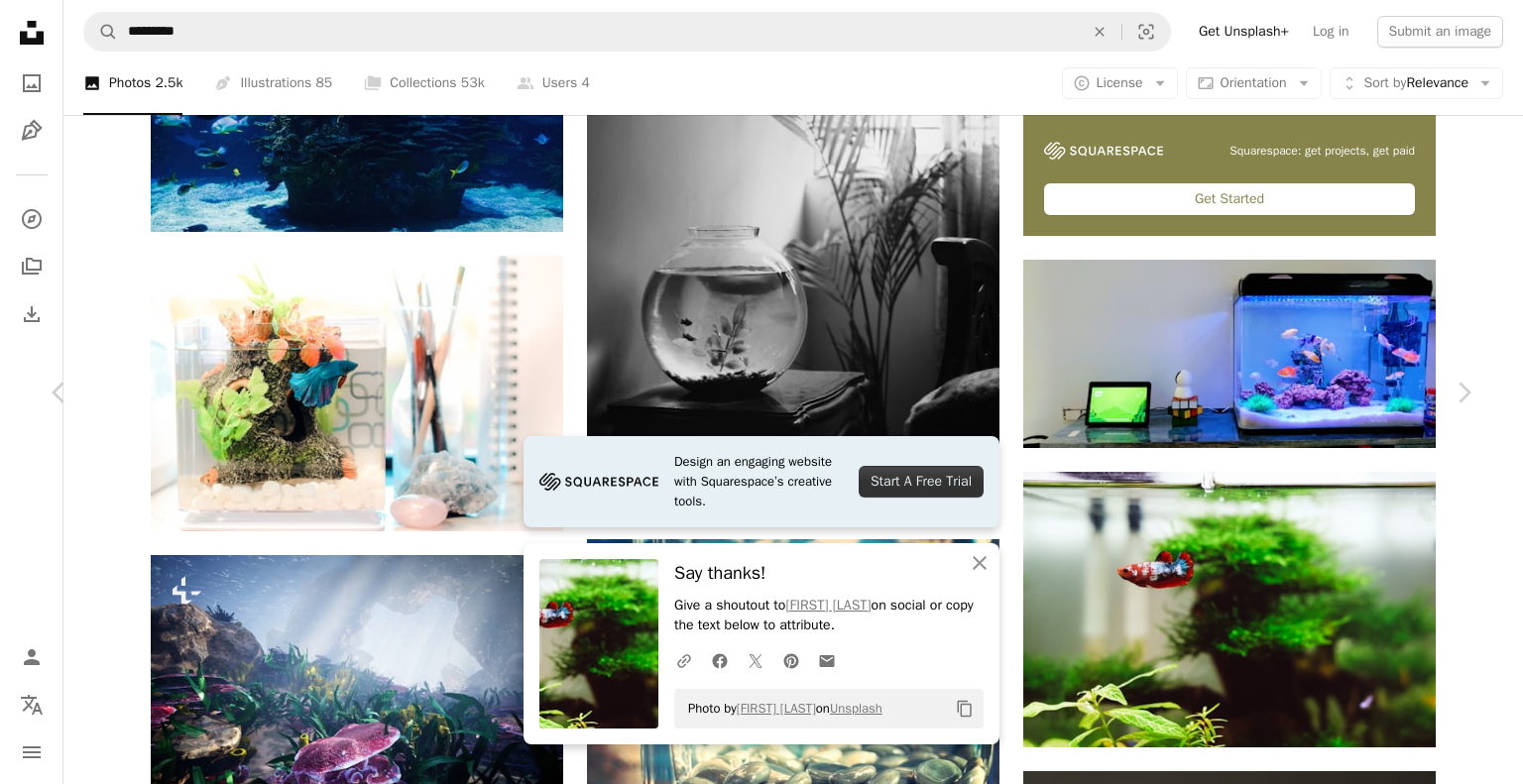 click on "An X shape Chevron left Chevron right Design an engaging website with Squarespace’s creative tools. Start A Free Trial An X shape Close Say thanks! Give a shoutout to  [NAME] [LAST]  on social or copy the text below to attribute. A URL sharing icon (chains) Facebook icon X (formerly Twitter) icon Pinterest icon An envelope Photo by  [NAME] [LAST]  on  Unsplash
Copy content [NAME] [LAST] [NAME] A heart A plus sign Download free Chevron down Zoom in Views 1,800,554 Downloads 17,891 A forward-right arrow Share Info icon Info More Actions Calendar outlined Published on  February 26, 2018 Camera FUJIFILM, X-T1 Safety Free to use under the  Unsplash License sea animal green plant pattern fish orange life aquarium bubble tank surface aqua creature sealife betta food flora seasoning conifer Free pictures Browse premium related images on iStock  |  Save 20% with code UNSPLASH20 View more on iStock  ↗ Related images A heart A plus sign [NAME] [LAST] Arrow pointing down Plus sign for Unsplash+ A heart A plus sign For" at bounding box center [762, 6618] 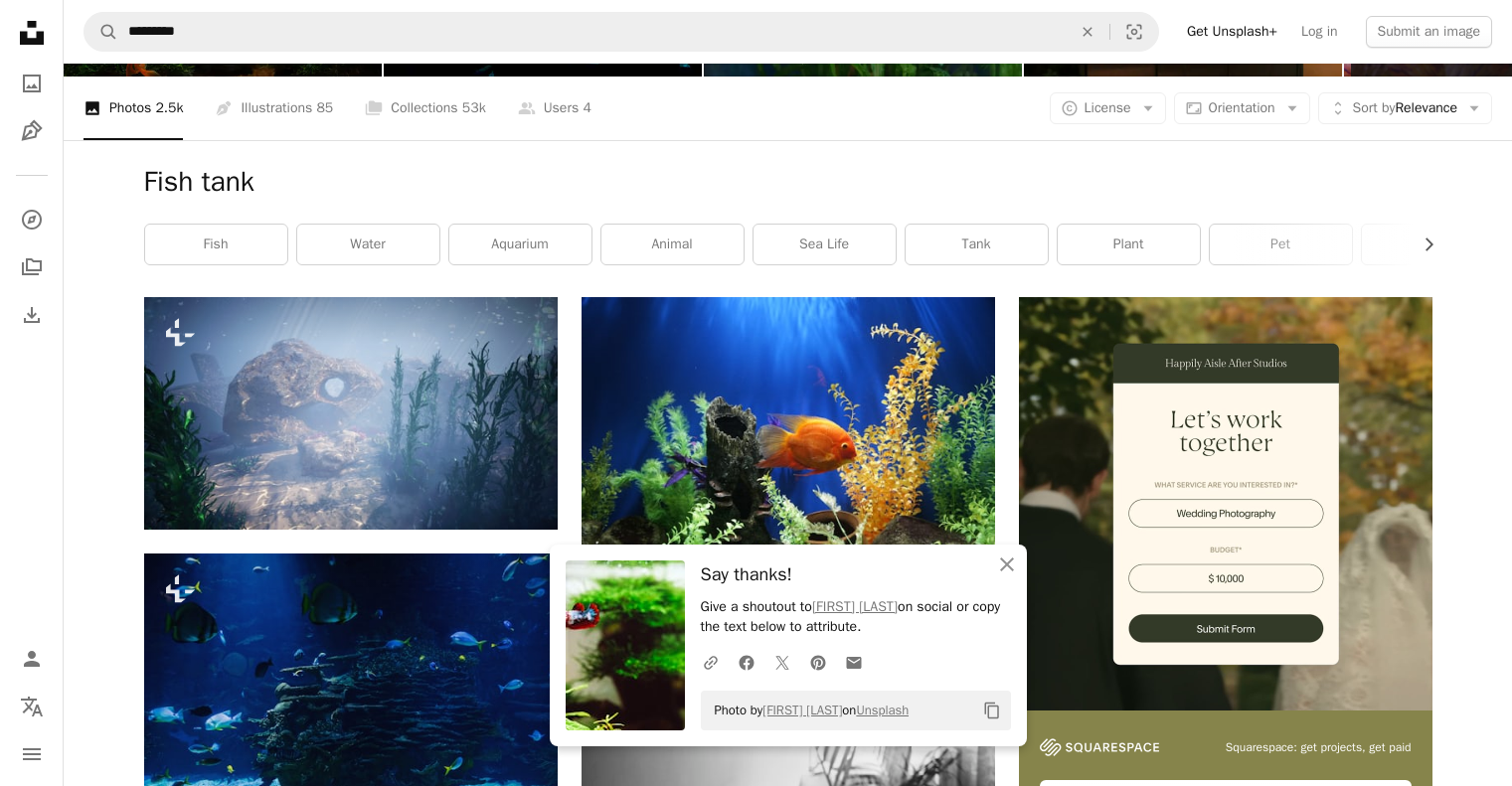 scroll, scrollTop: 0, scrollLeft: 0, axis: both 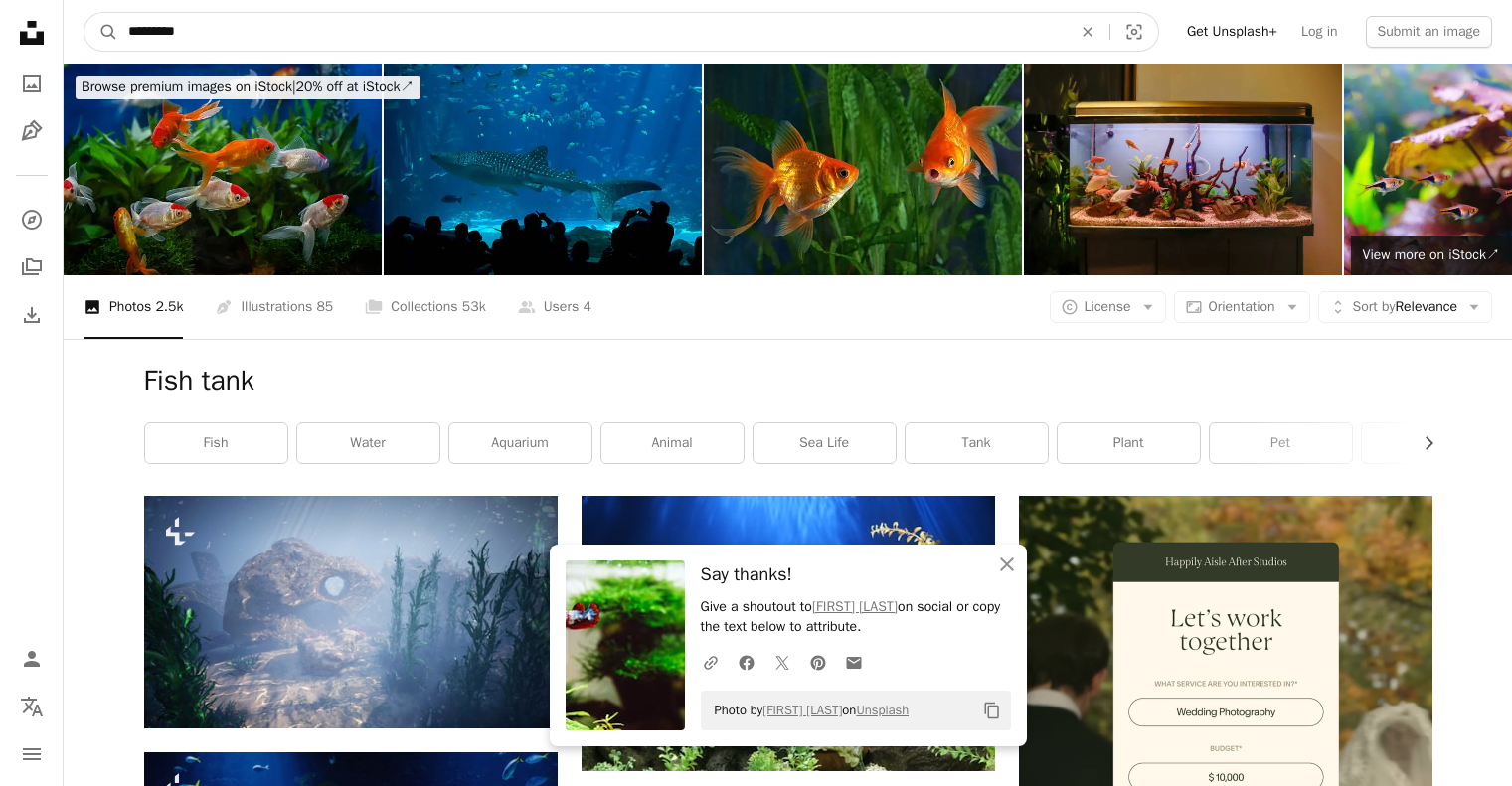 drag, startPoint x: 223, startPoint y: 39, endPoint x: 0, endPoint y: 17, distance: 224.08257 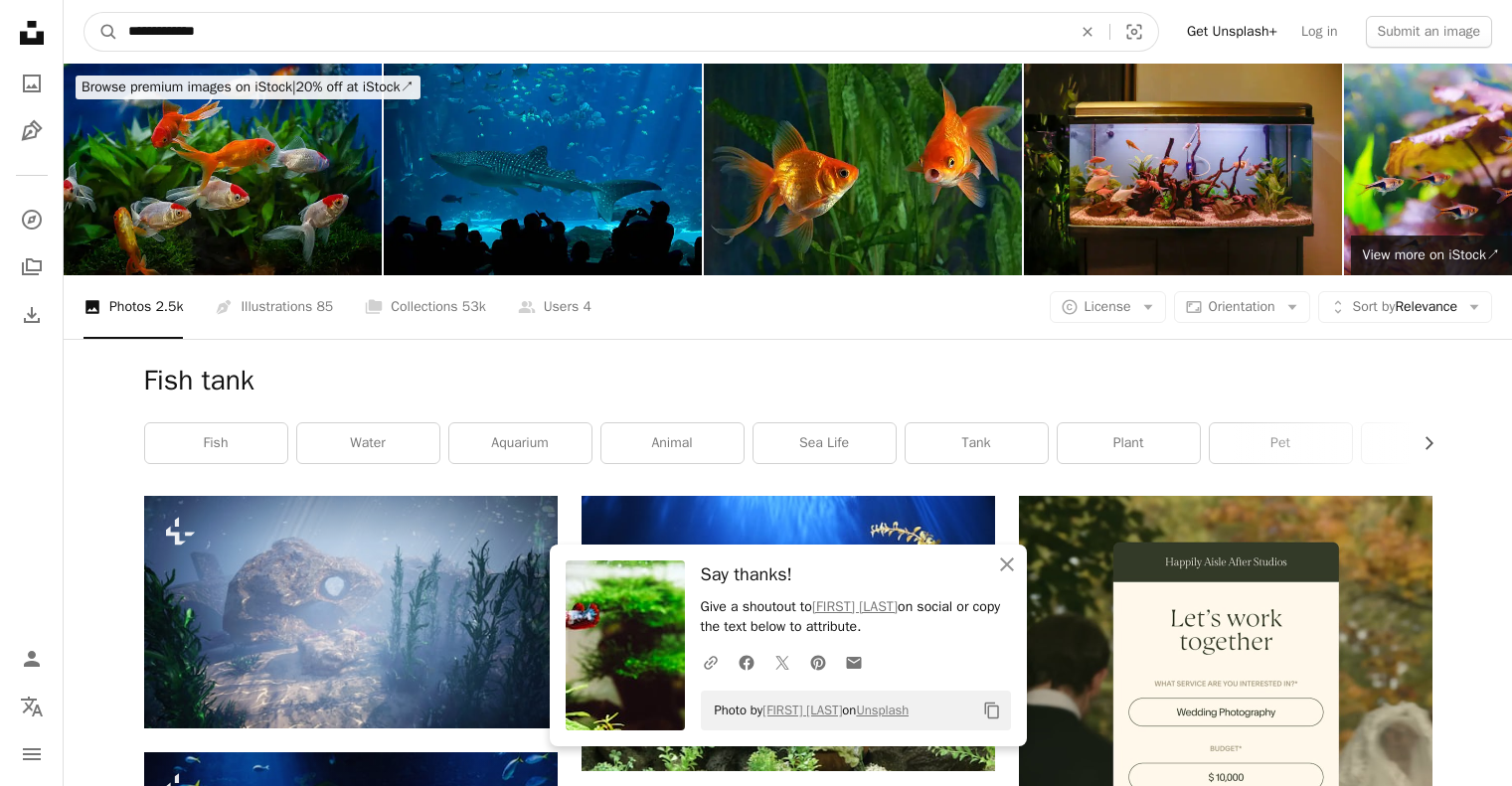 type on "**********" 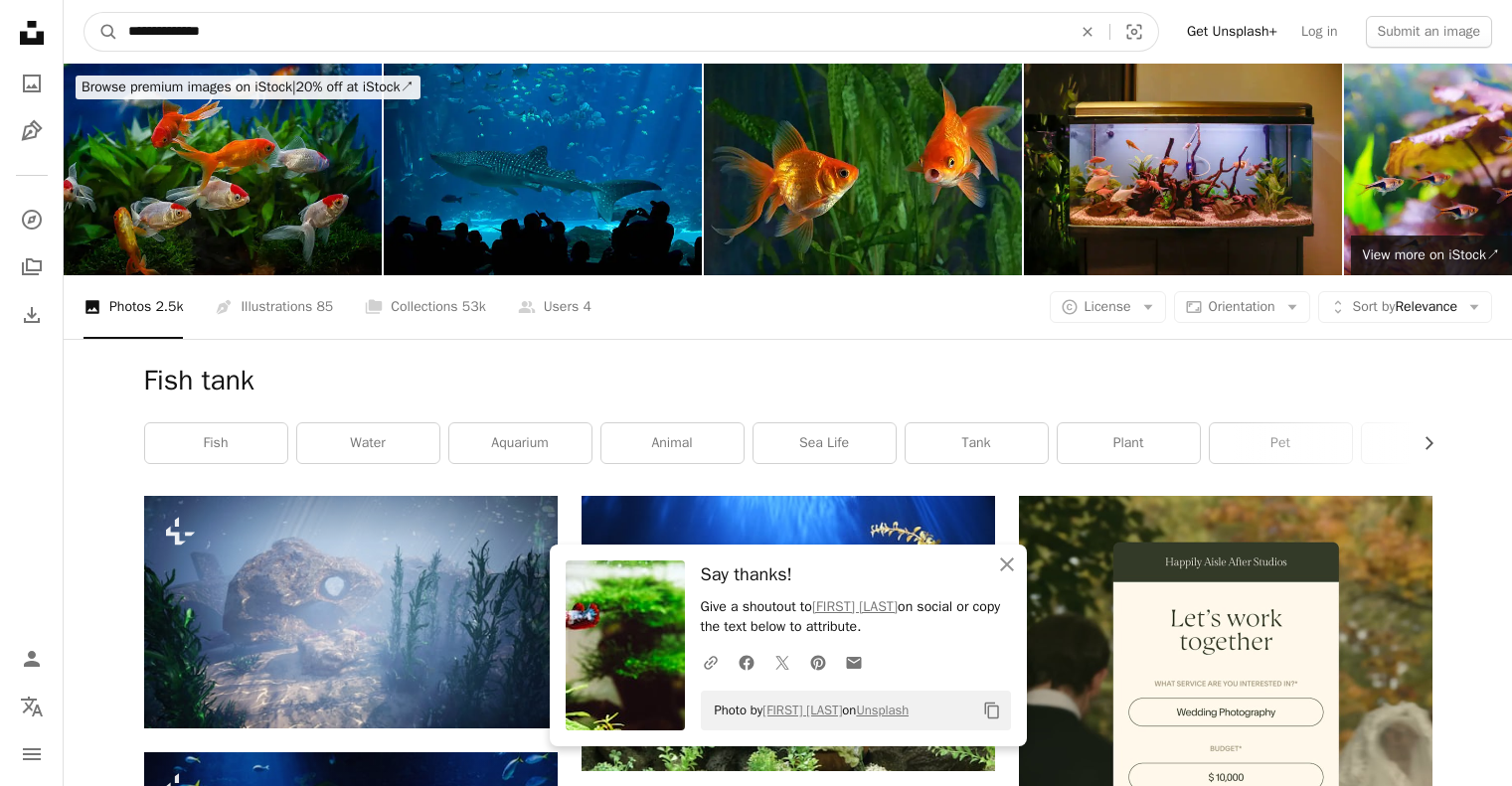 click on "A magnifying glass" at bounding box center [101, 32] 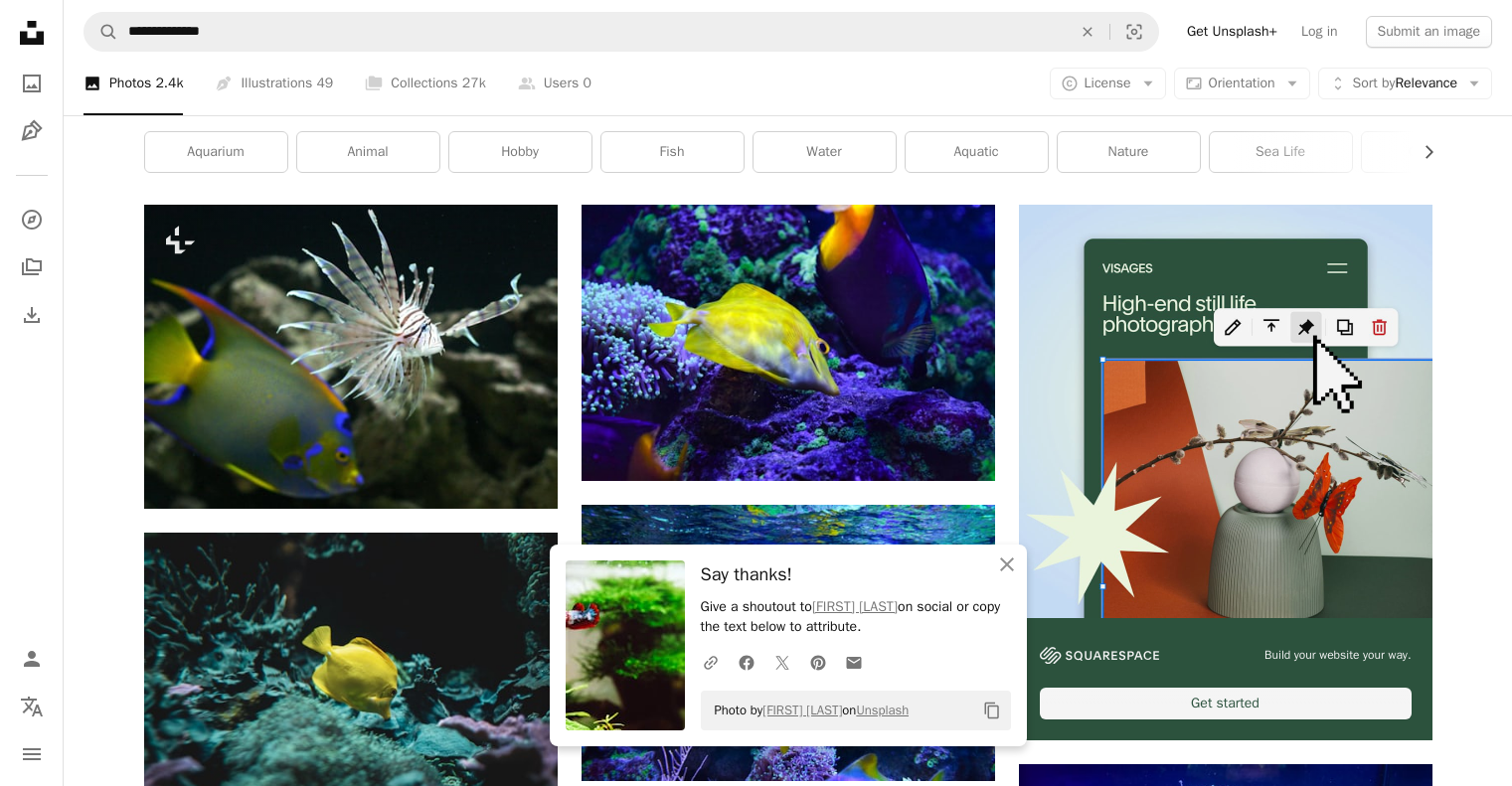 scroll, scrollTop: 298, scrollLeft: 0, axis: vertical 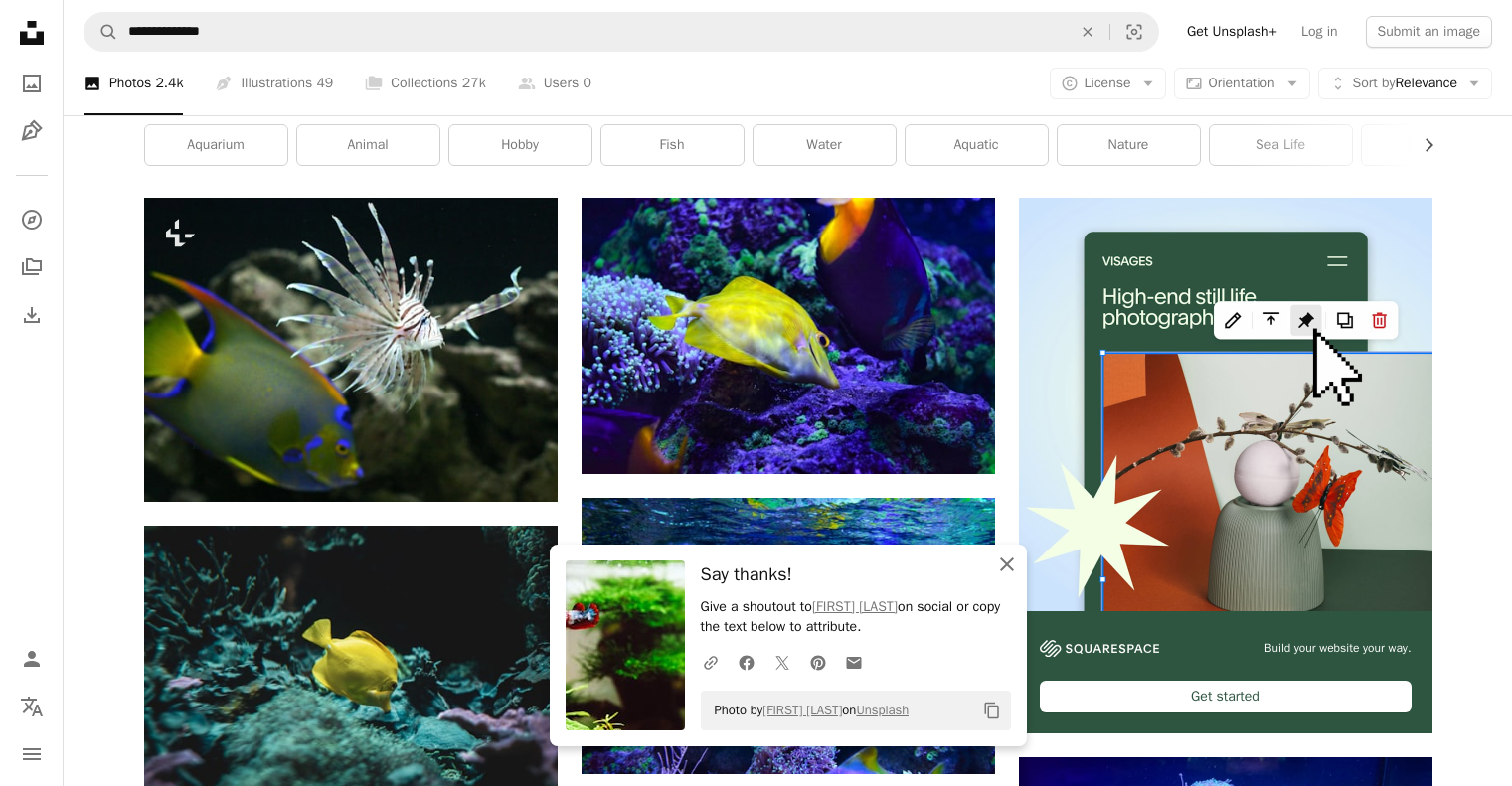 click on "An X shape" 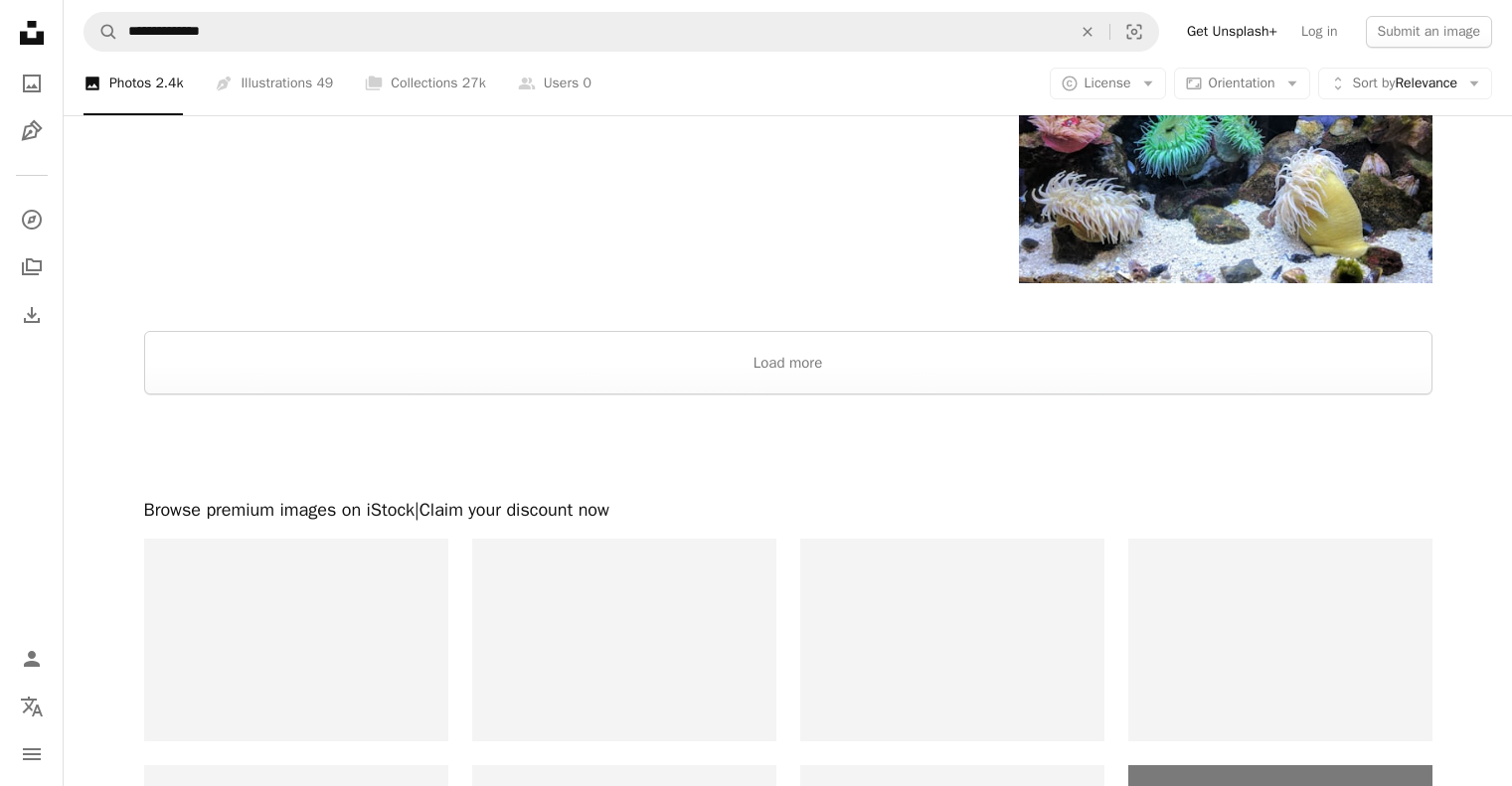 scroll, scrollTop: 3003, scrollLeft: 0, axis: vertical 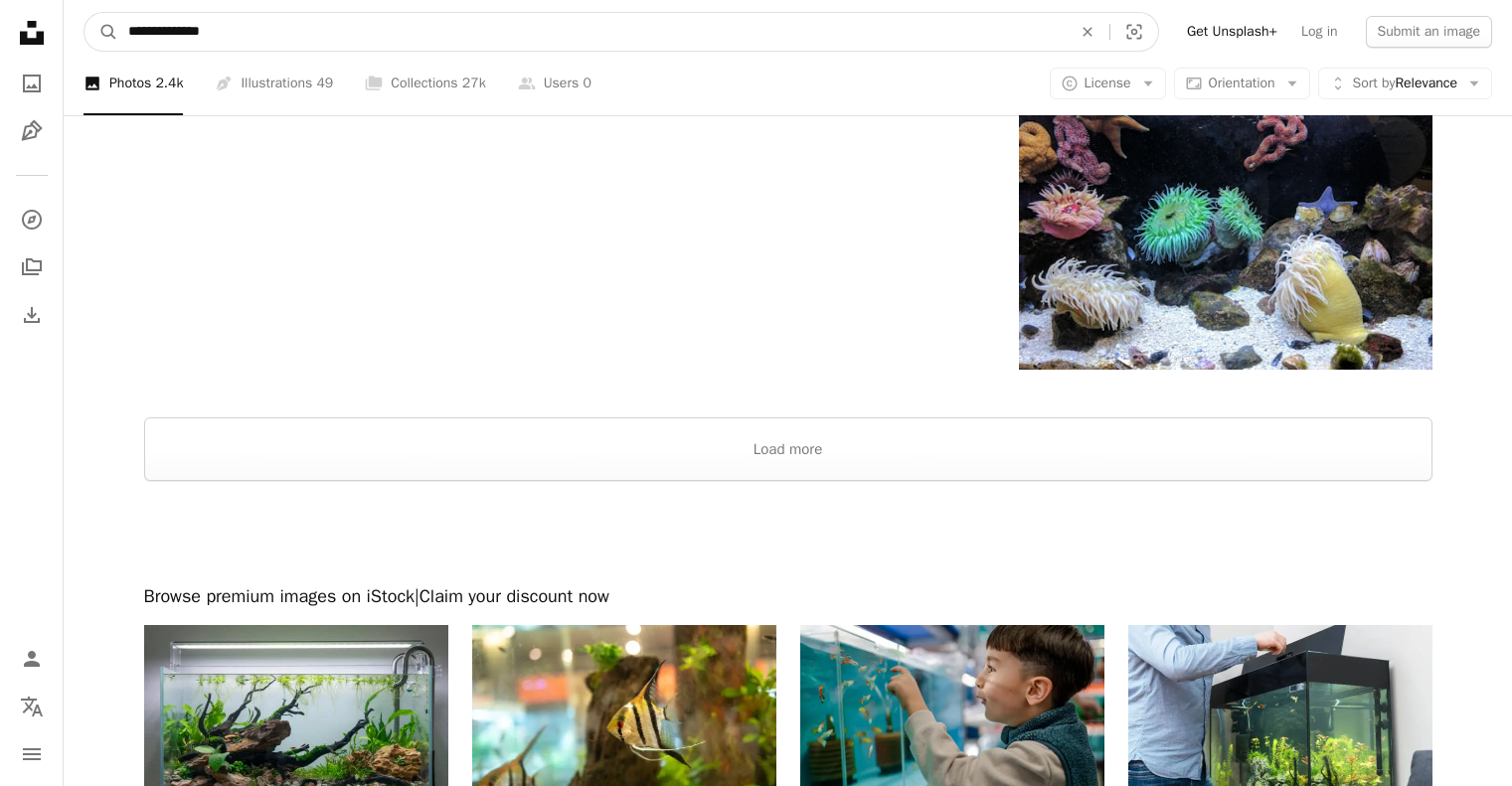 click on "A heart A plus sign [FIRST] [LAST] For  Unsplash+ A lock Download A heart A plus sign [FIRST] [LAST] Available for hire A checkmark inside of a circle Arrow pointing down Plus sign for Unsplash+ A heart A plus sign [FIRST] [LAST] For  A lock" at bounding box center [756, -860] 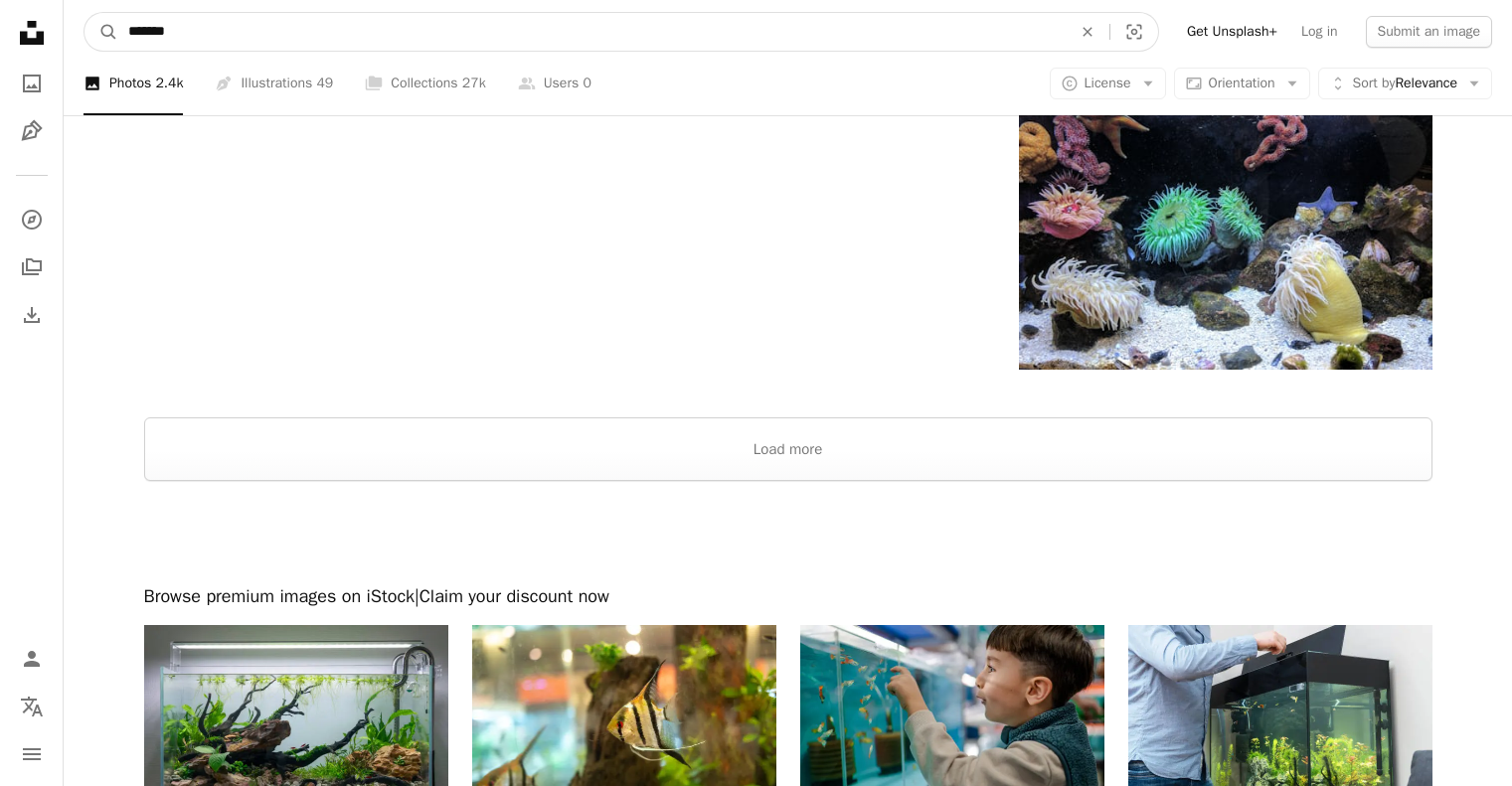 type on "********" 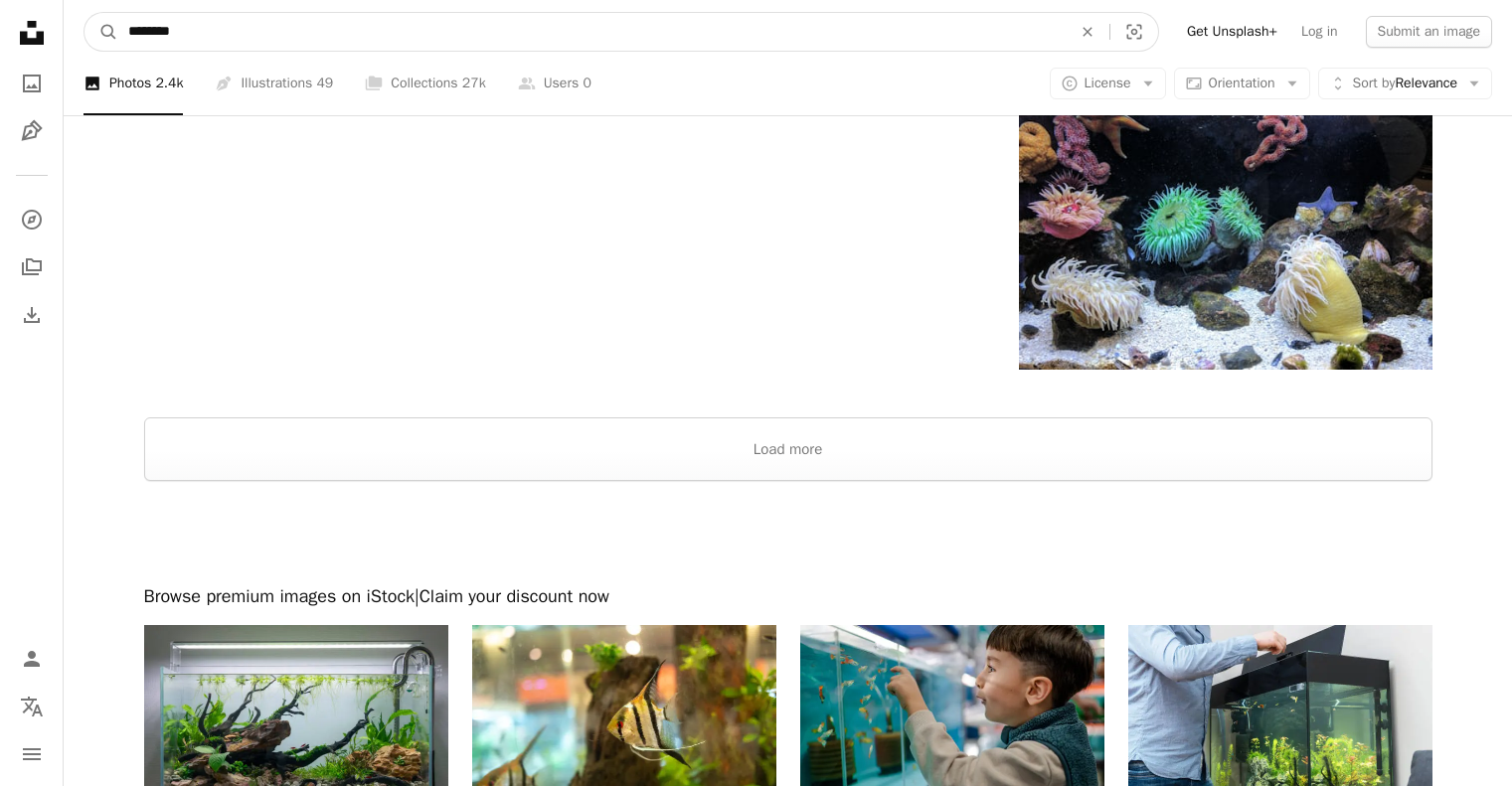 click on "A magnifying glass" at bounding box center (101, 32) 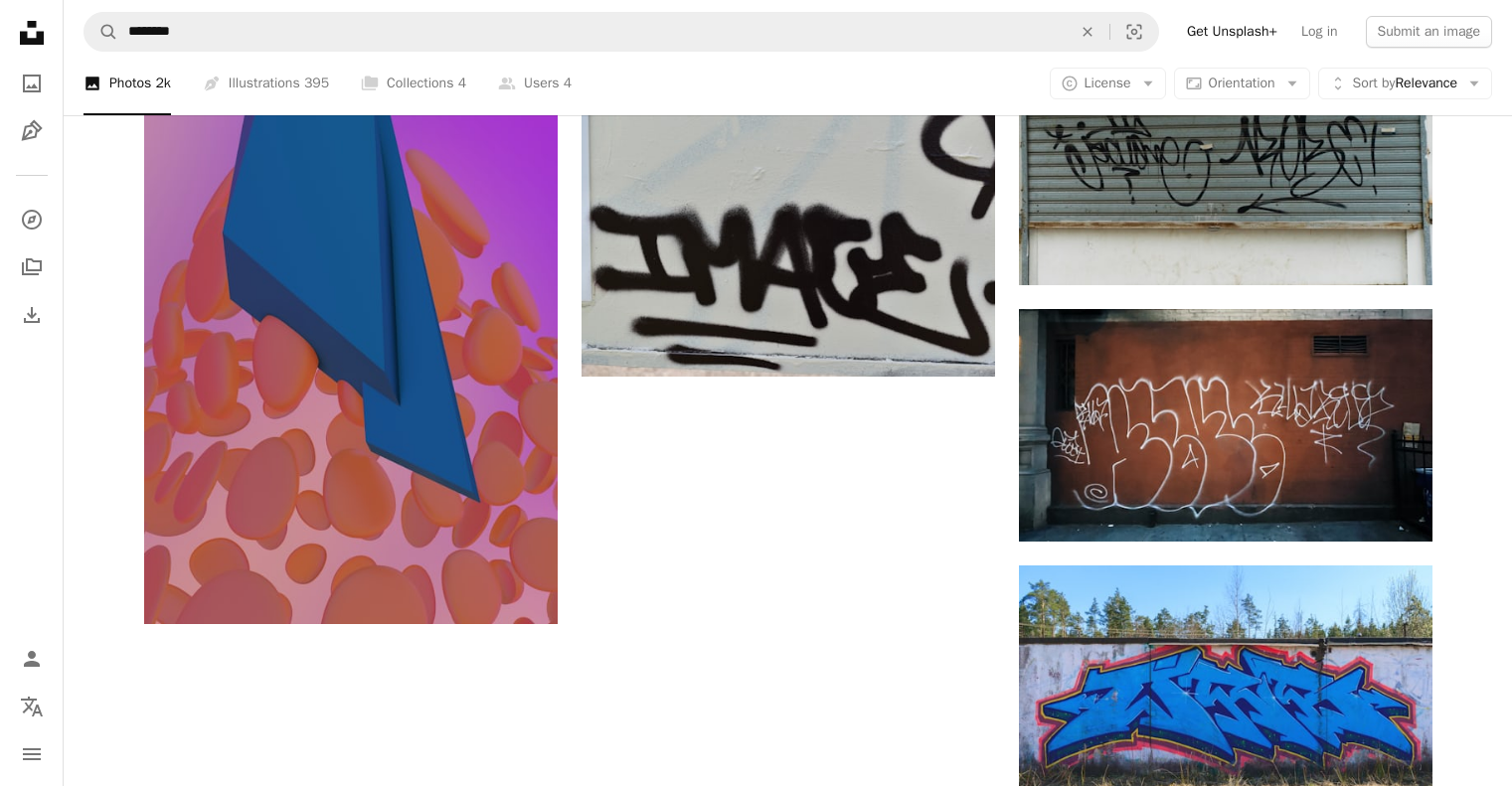 scroll, scrollTop: 2981, scrollLeft: 0, axis: vertical 